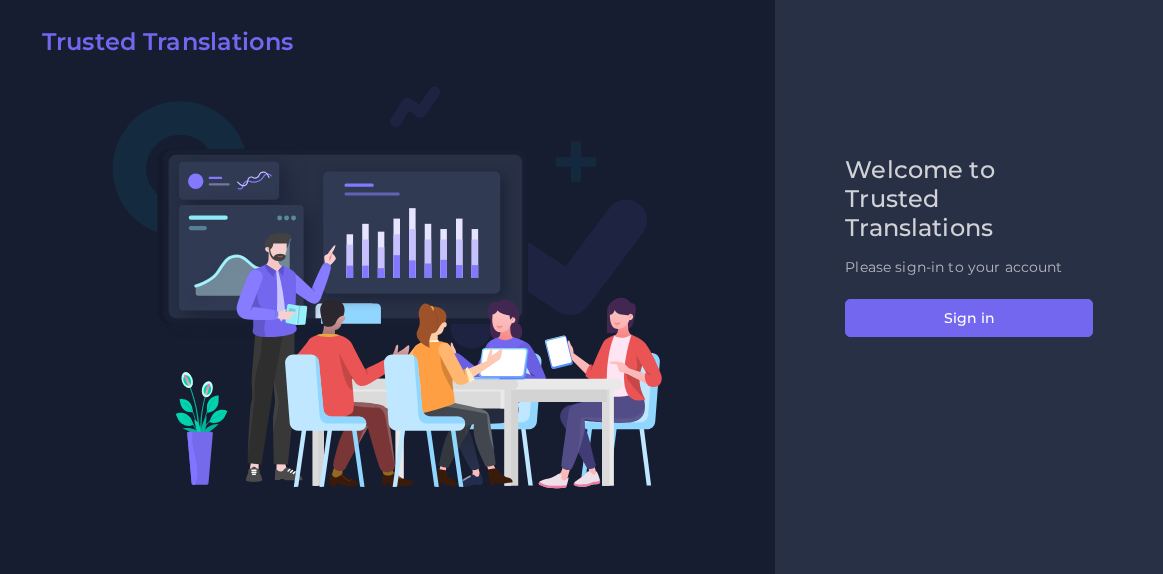 scroll, scrollTop: 0, scrollLeft: 0, axis: both 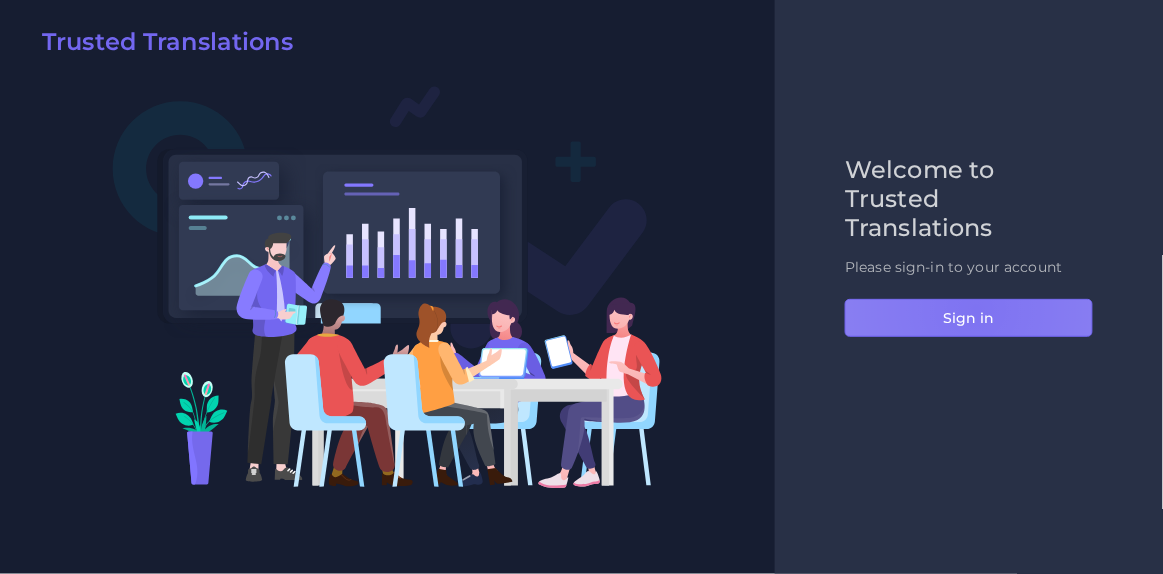 drag, startPoint x: 0, startPoint y: 0, endPoint x: 976, endPoint y: 309, distance: 1023.7465 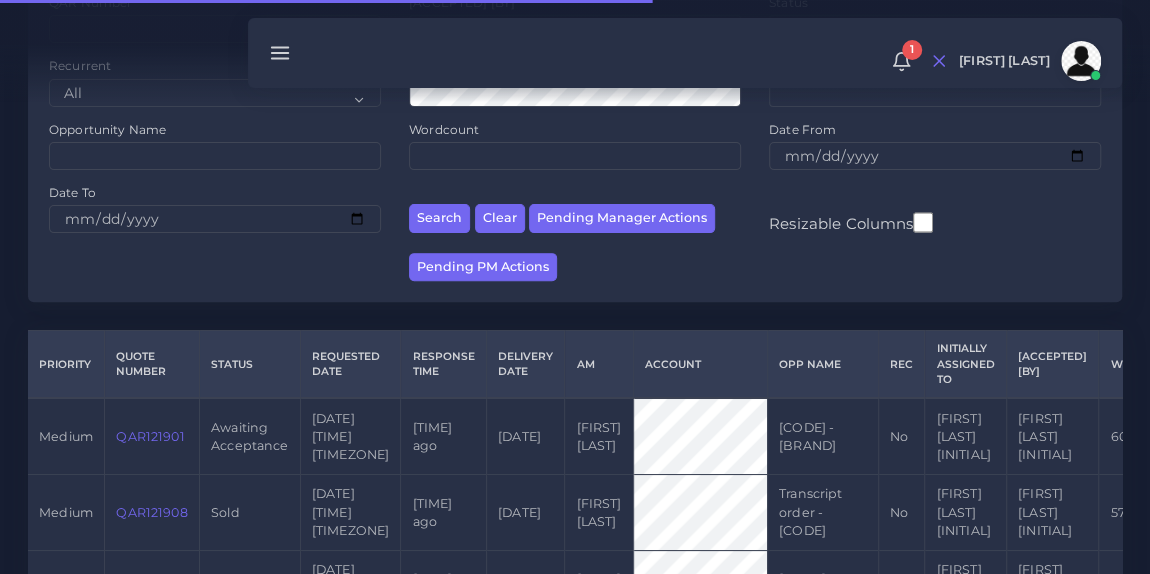 scroll, scrollTop: 234, scrollLeft: 0, axis: vertical 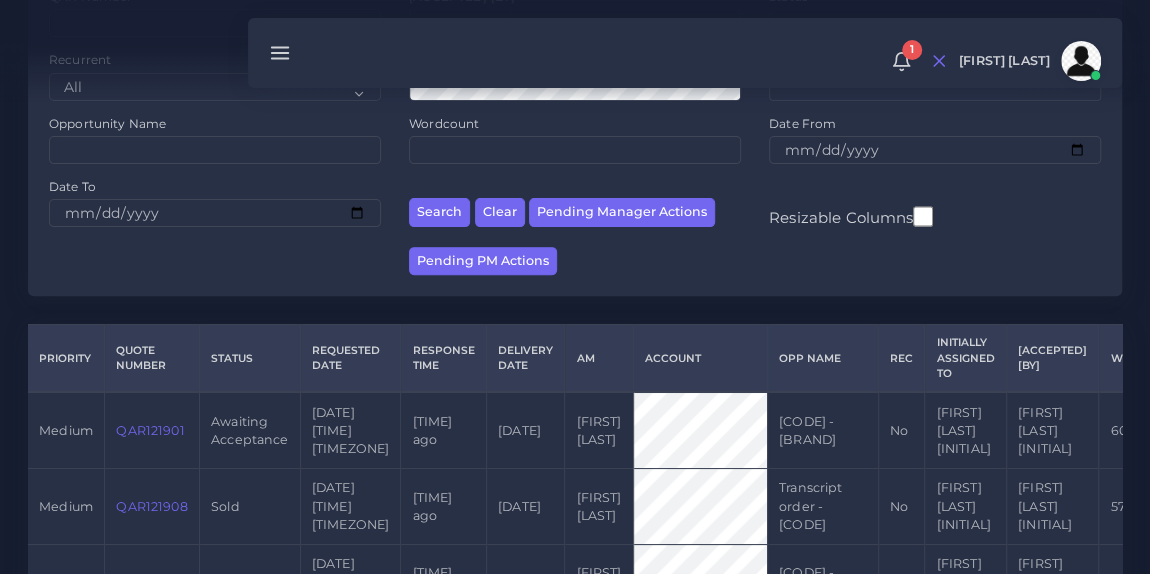 click on "QAR121901" at bounding box center (150, 430) 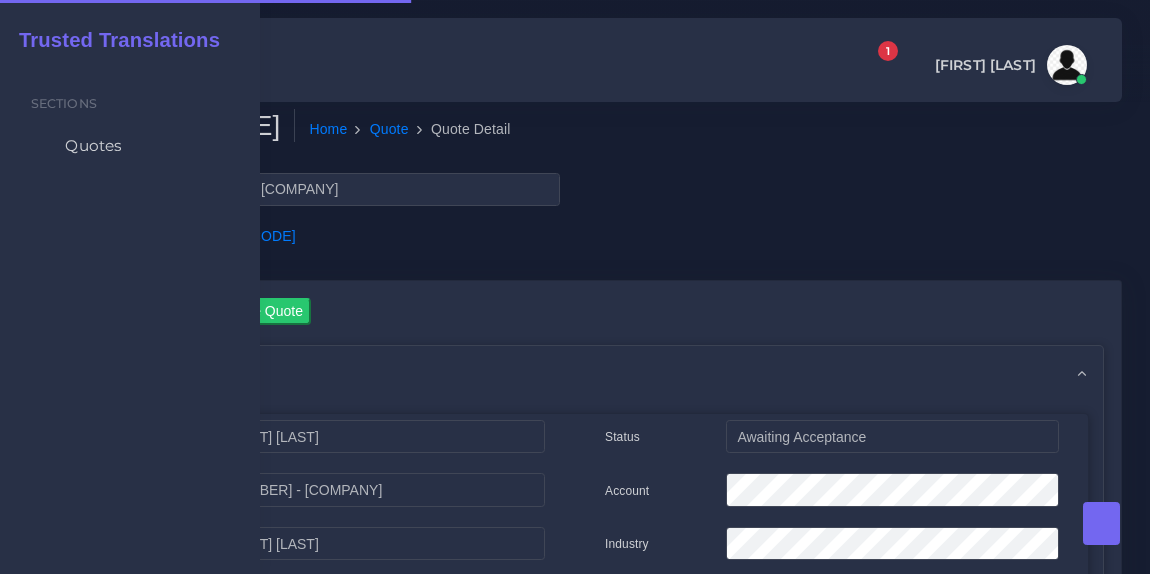 scroll, scrollTop: 0, scrollLeft: 0, axis: both 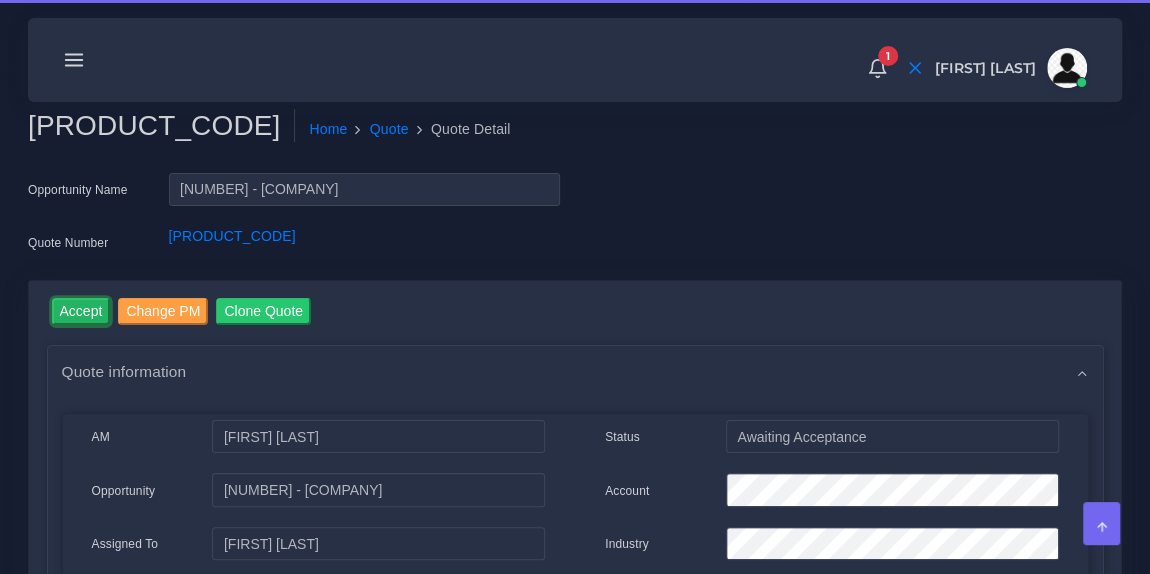 click on "Accept" at bounding box center (81, 311) 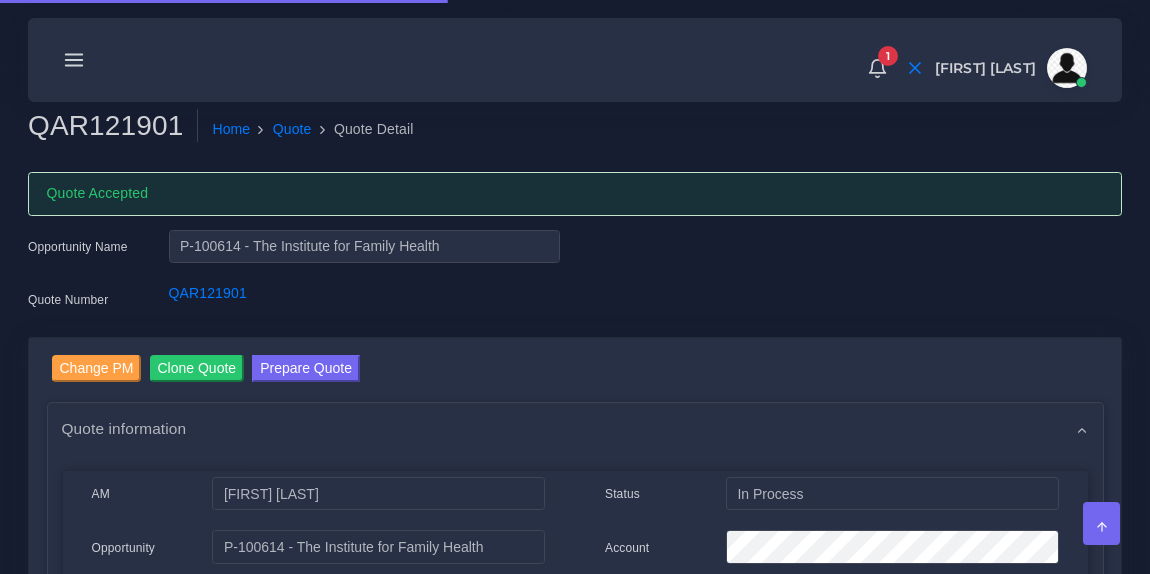 scroll, scrollTop: 0, scrollLeft: 0, axis: both 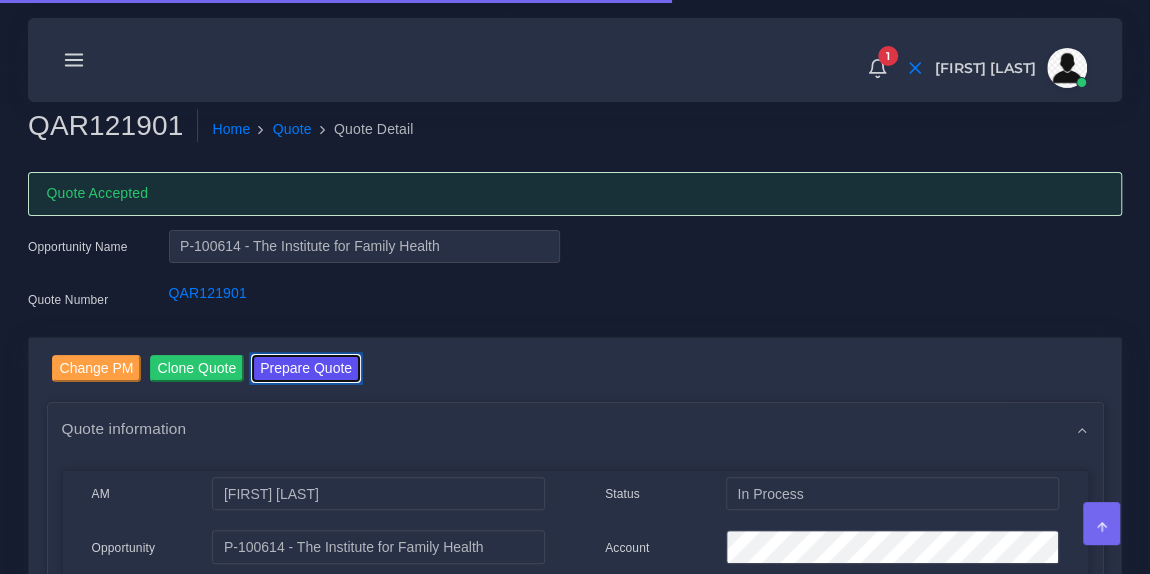 click on "Prepare Quote" at bounding box center (306, 368) 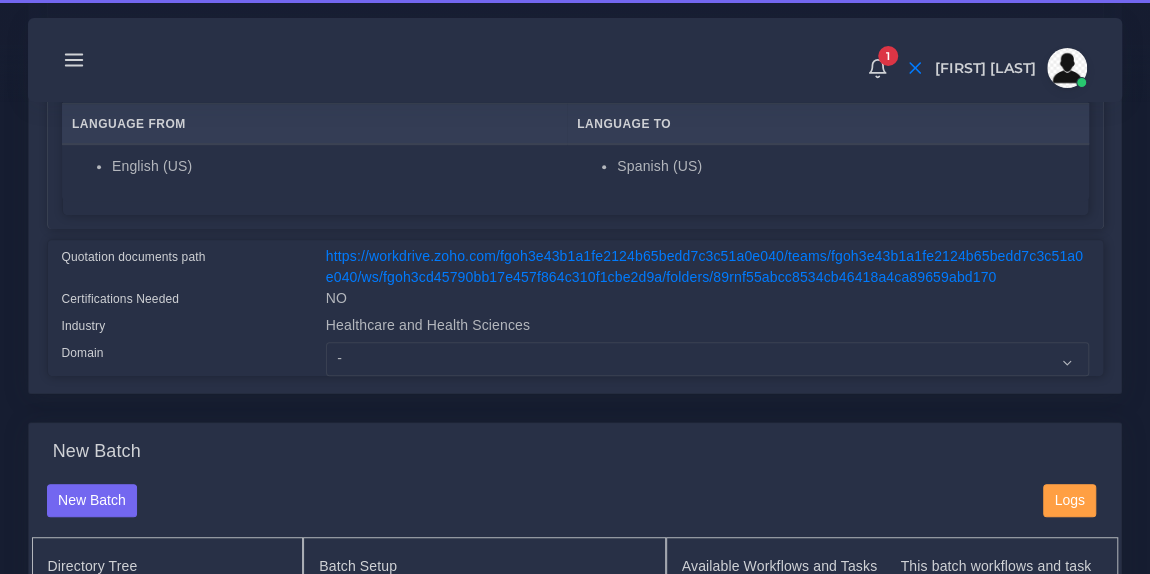 scroll, scrollTop: 378, scrollLeft: 0, axis: vertical 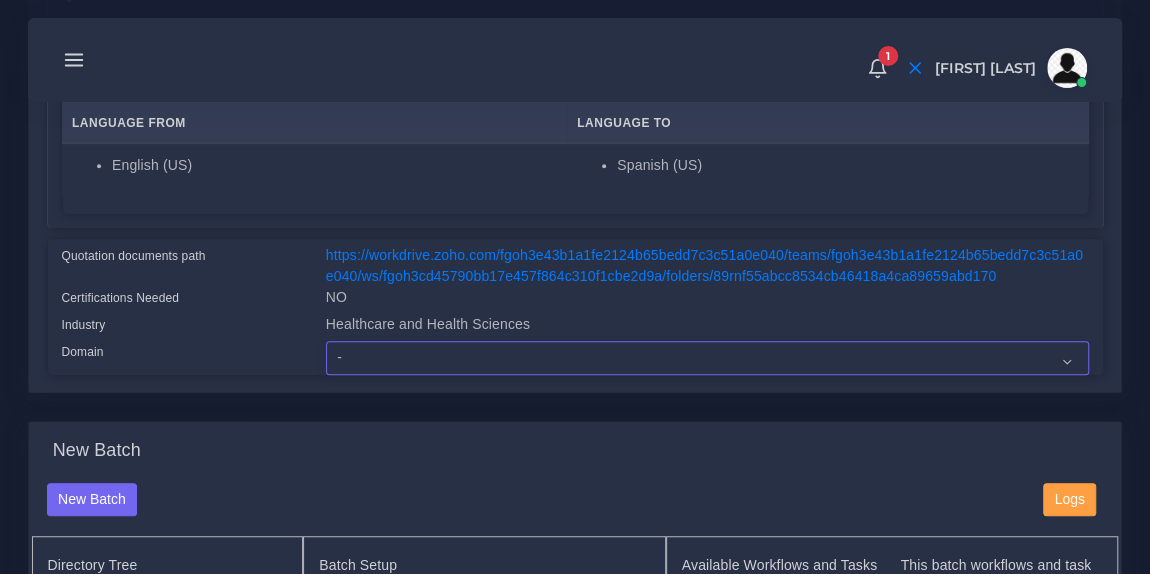click on "-
Advertising and Media
Agriculture, Forestry and Fishing
Architecture, Building and Construction
Automotive
Chemicals
Computer Hardware
Computer Software
Consumer Electronics - Home appliances
Education
Energy, Water, Transportation and Utilities
Finance - Banking
Food Manufacturing and Services
Healthcare and Health Sciences
Hospitality, Leisure, Tourism and Arts
Human Resources - HR
Industrial Electronics
Industrial Manufacturing Insurance" at bounding box center (707, 358) 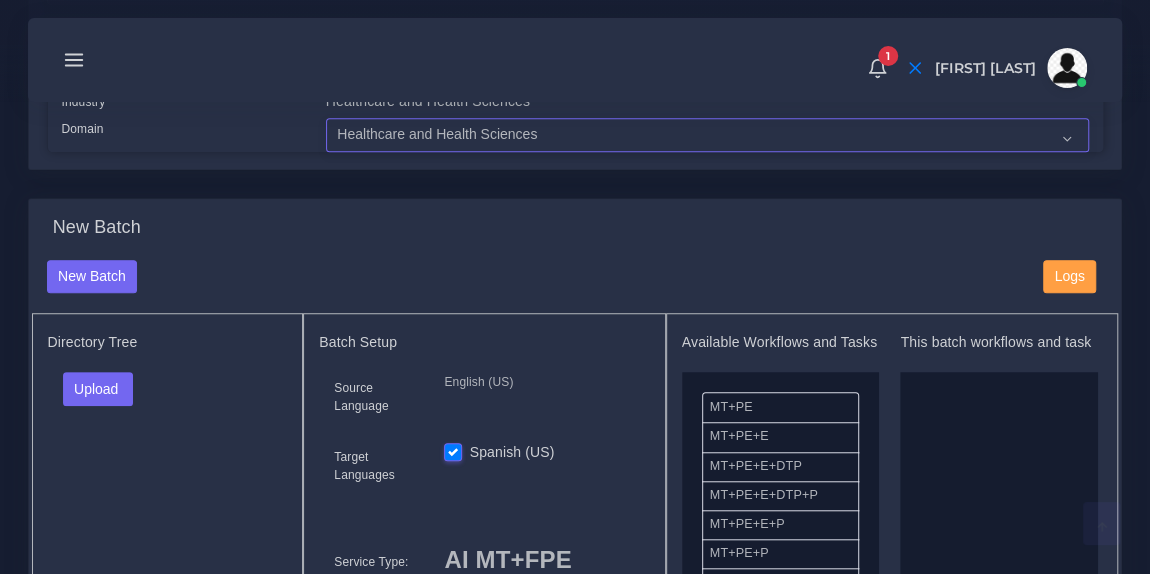 scroll, scrollTop: 705, scrollLeft: 0, axis: vertical 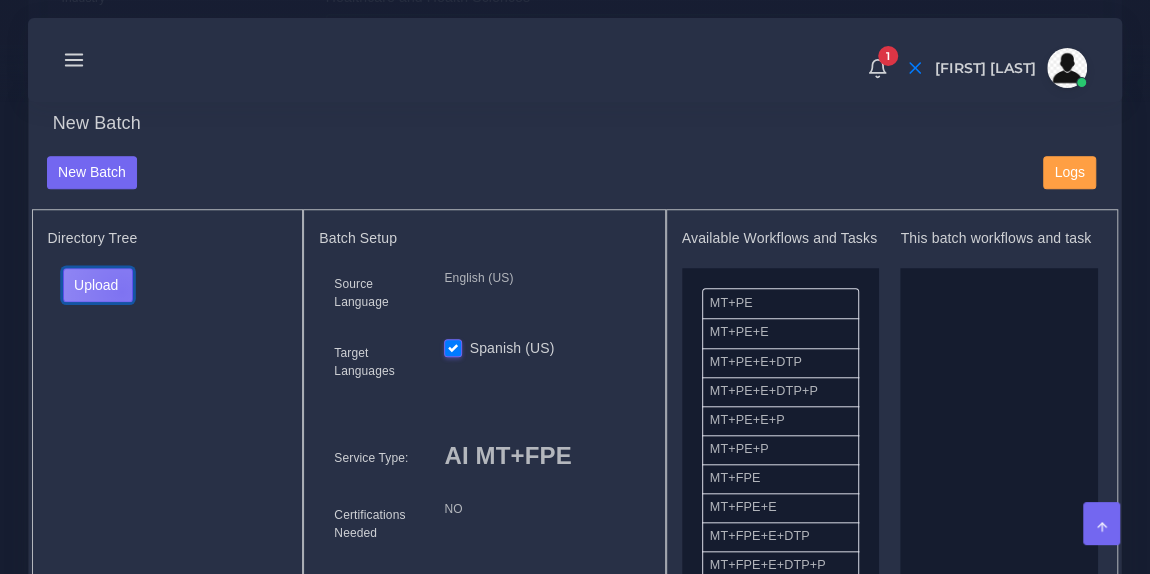 click on "Upload" at bounding box center [98, 285] 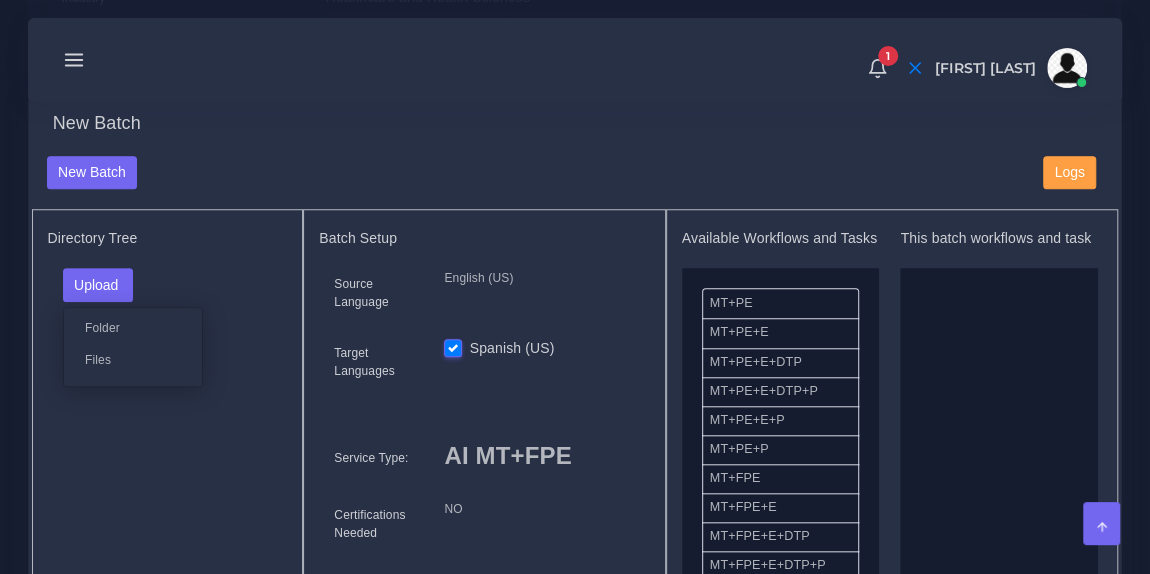 click on "Files" at bounding box center (133, 359) 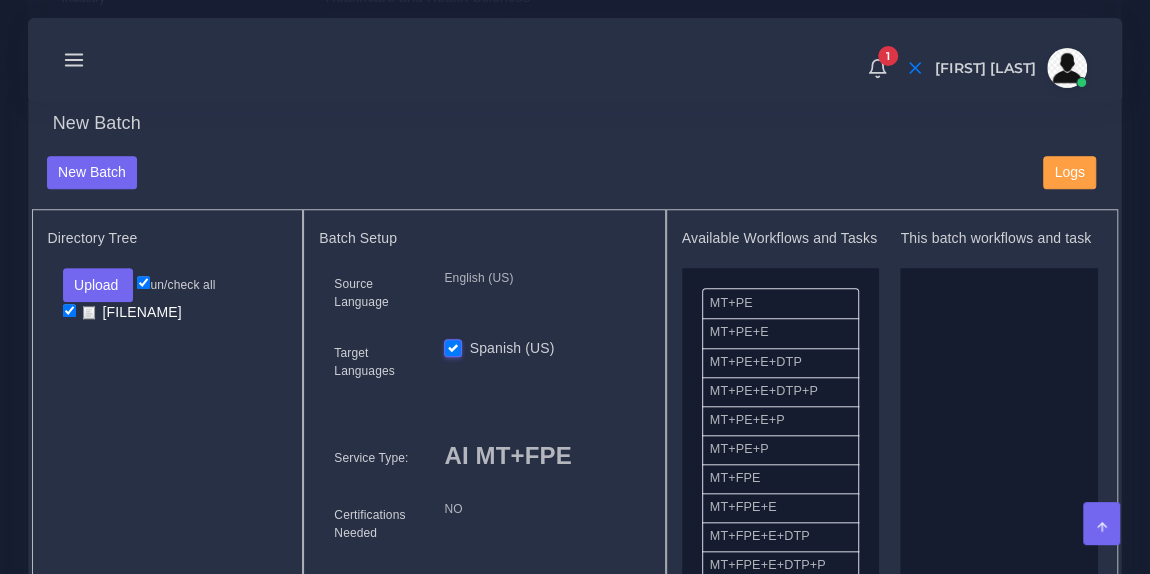 drag, startPoint x: 783, startPoint y: 486, endPoint x: 1048, endPoint y: 414, distance: 274.607 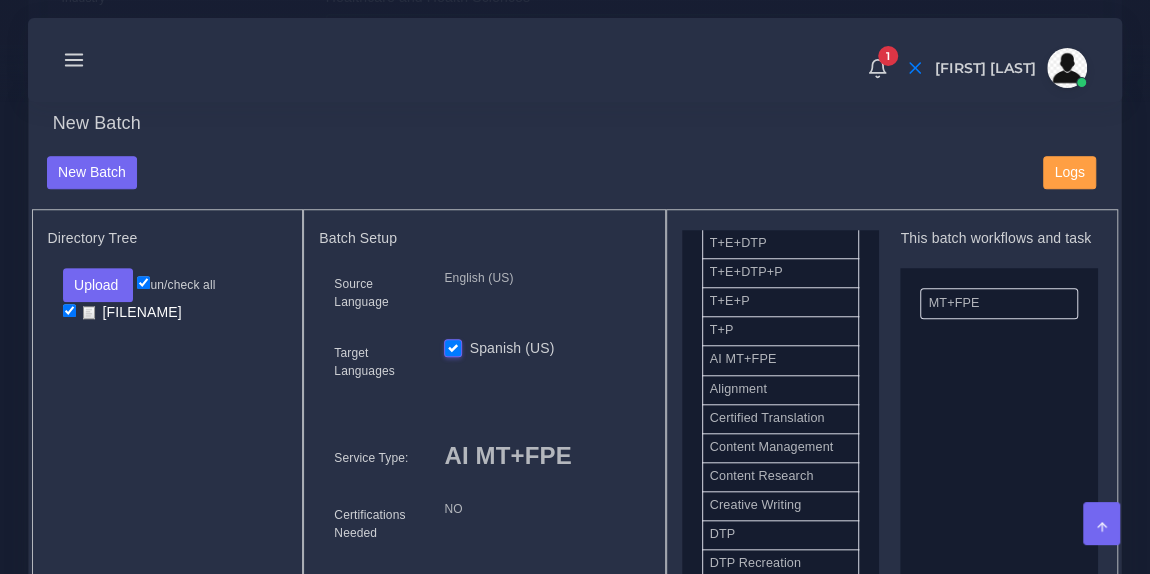 scroll, scrollTop: 558, scrollLeft: 0, axis: vertical 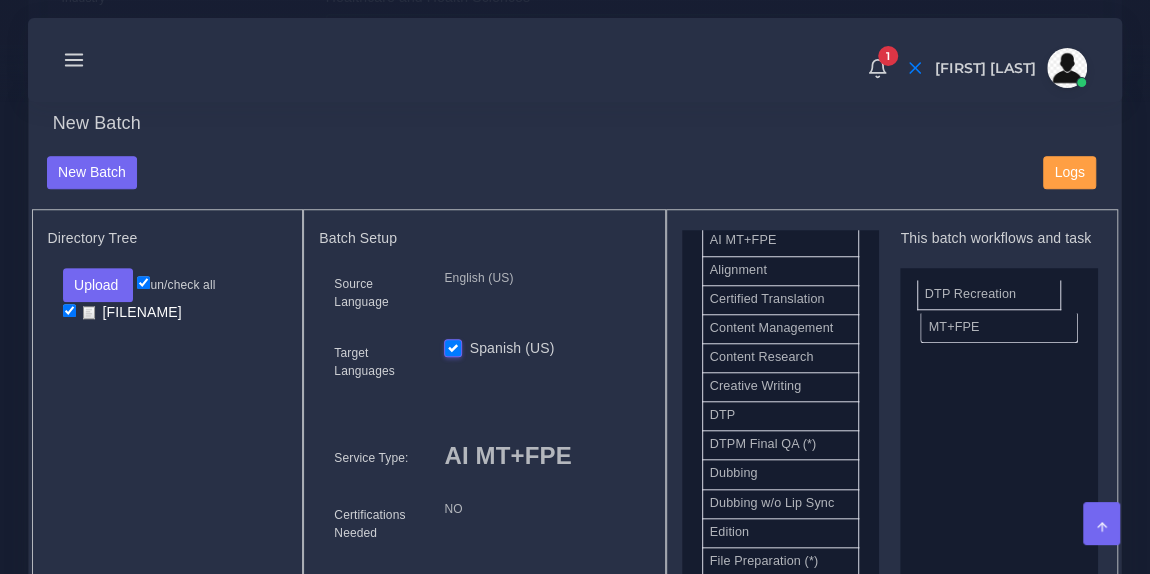 drag, startPoint x: 797, startPoint y: 451, endPoint x: 1012, endPoint y: 293, distance: 266.81268 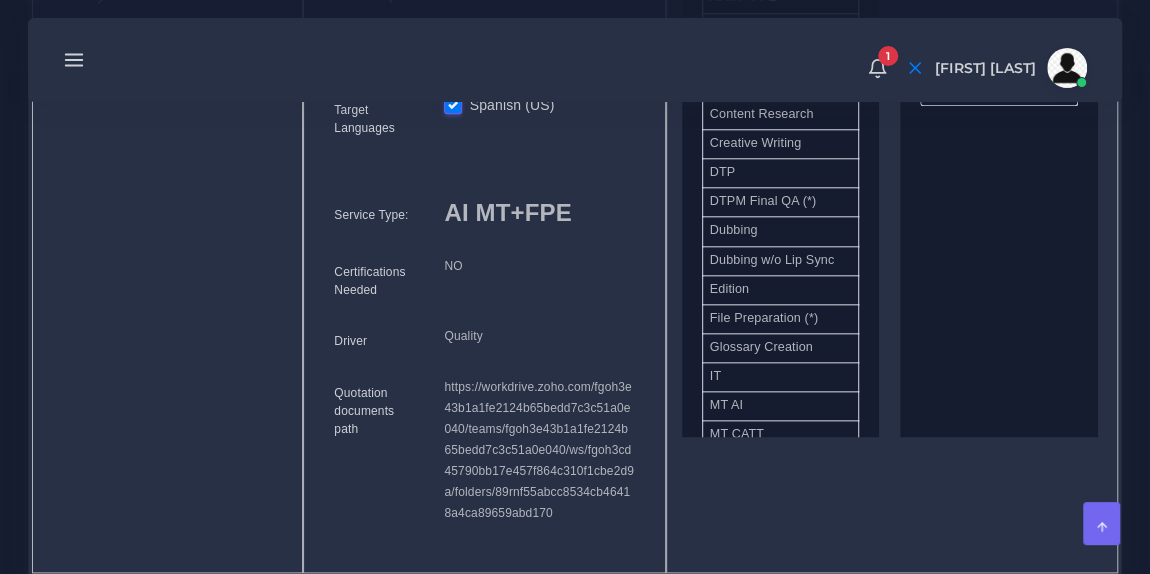 scroll, scrollTop: 1018, scrollLeft: 0, axis: vertical 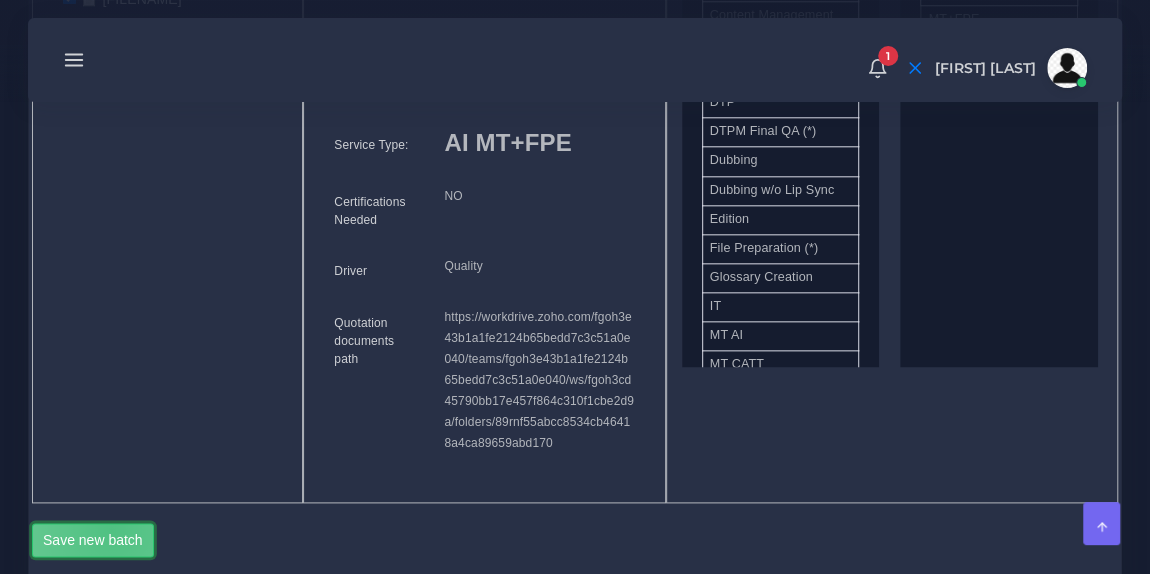 click on "Save new batch" at bounding box center (93, 540) 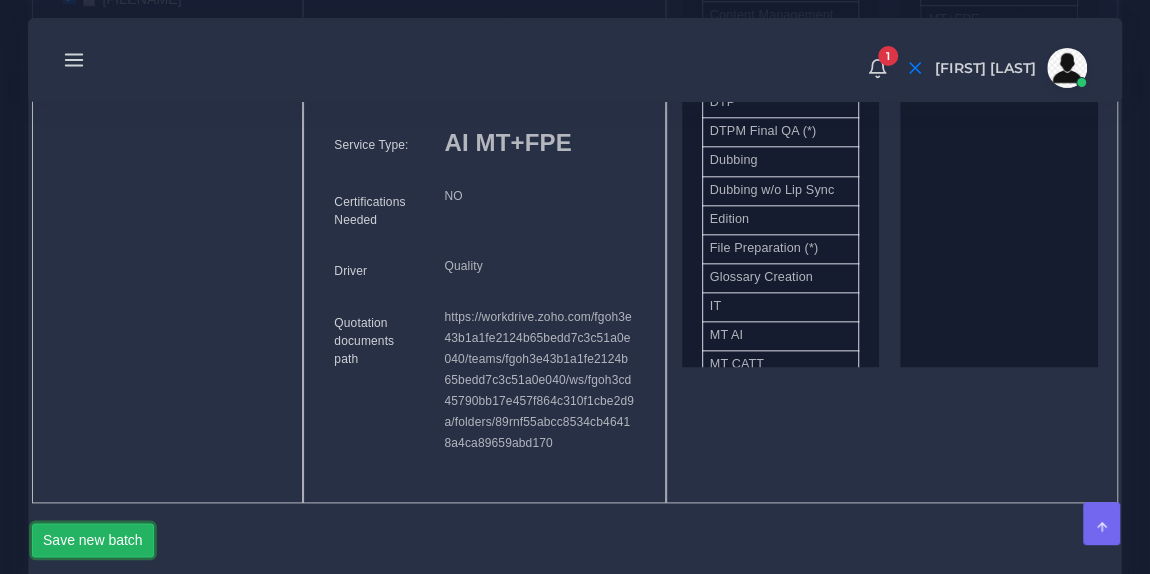 type 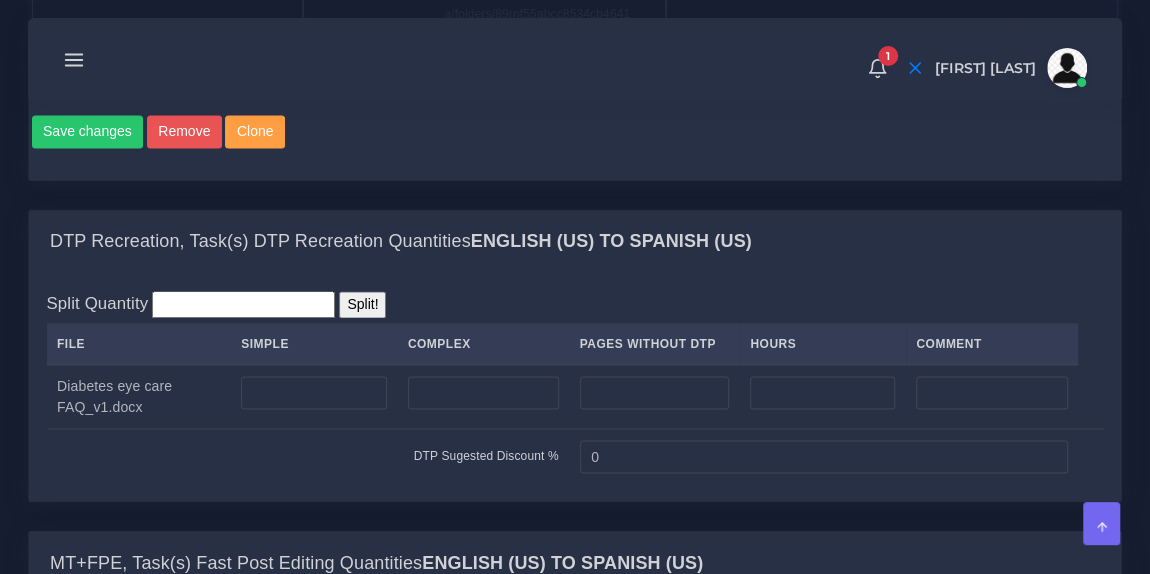 scroll, scrollTop: 1479, scrollLeft: 0, axis: vertical 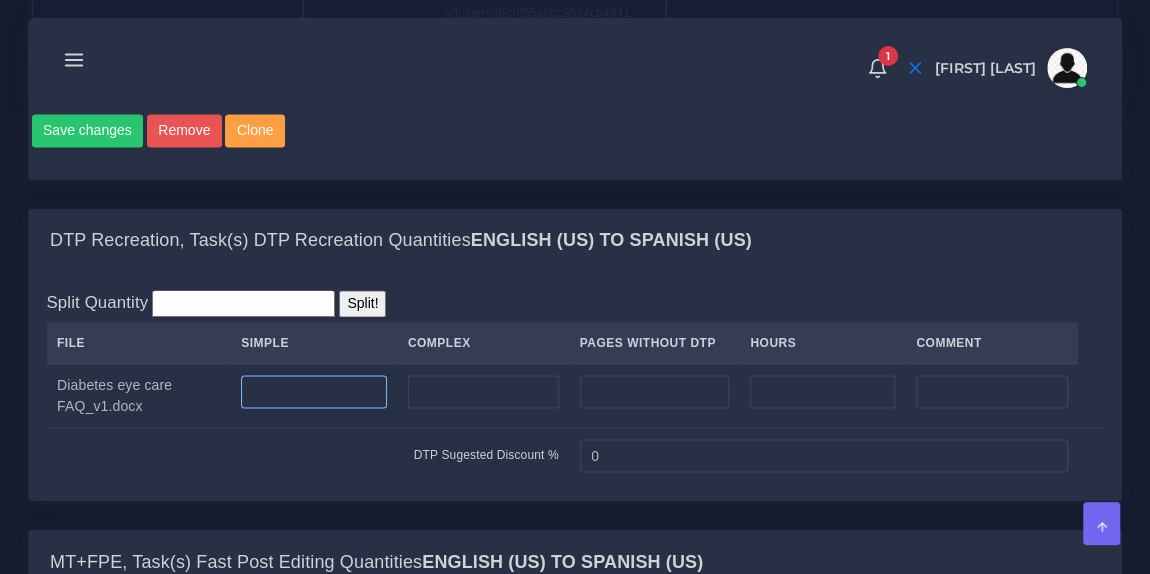 click at bounding box center (314, 392) 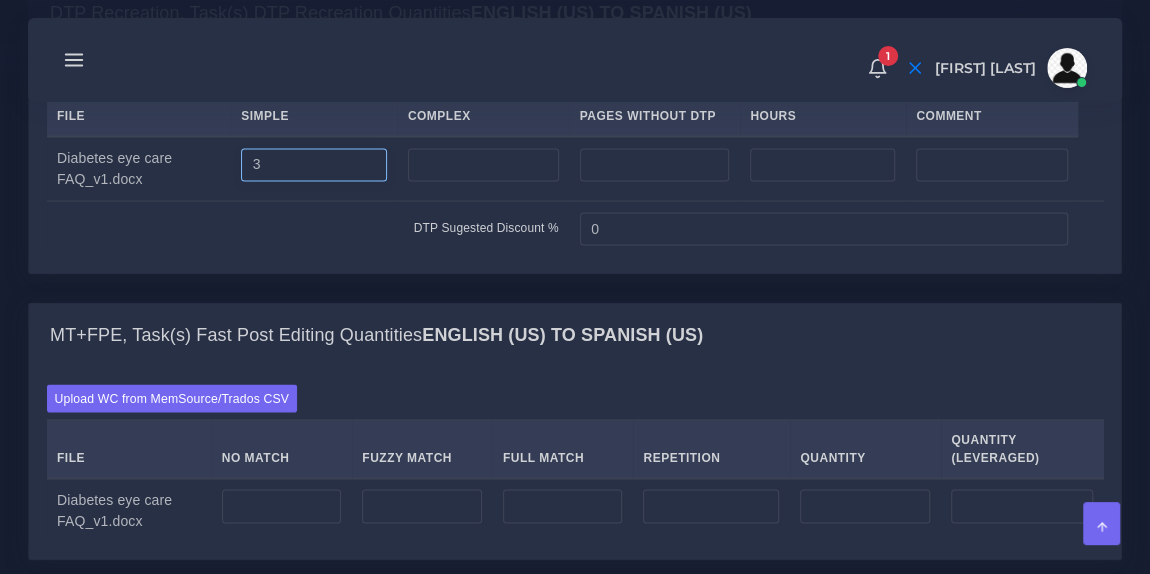 scroll, scrollTop: 1707, scrollLeft: 0, axis: vertical 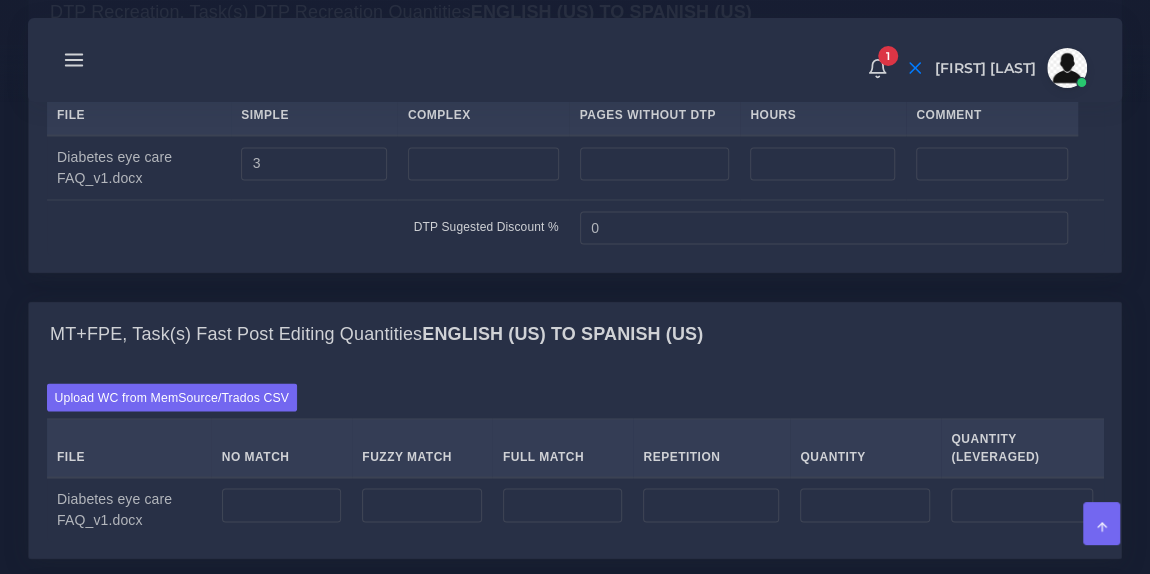 click on "DTP Sugested Discount %" at bounding box center (139, 167) 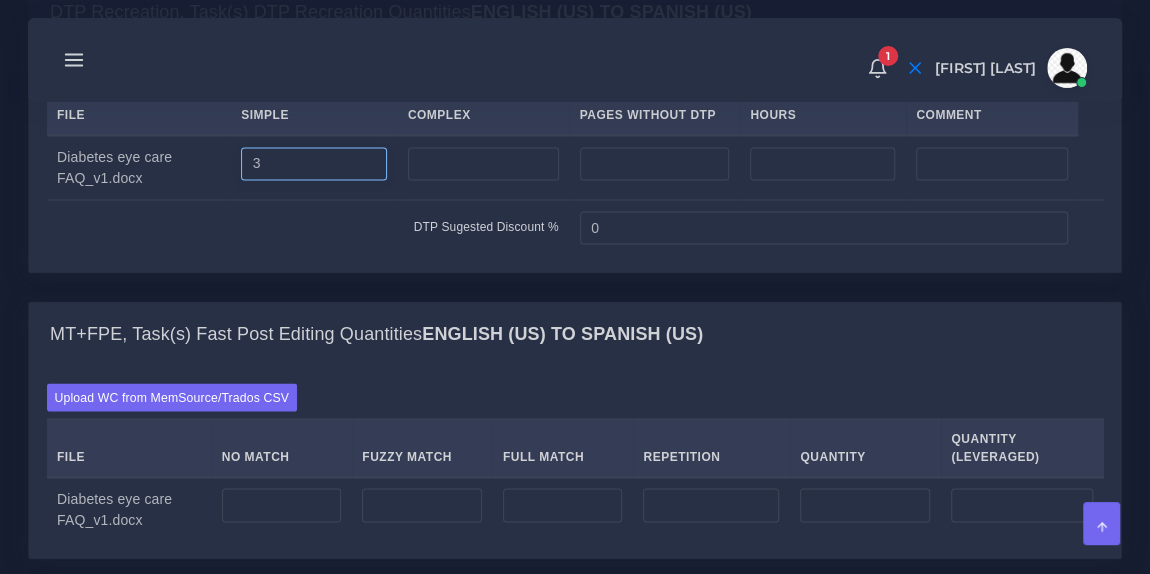 click on "3" at bounding box center [314, 164] 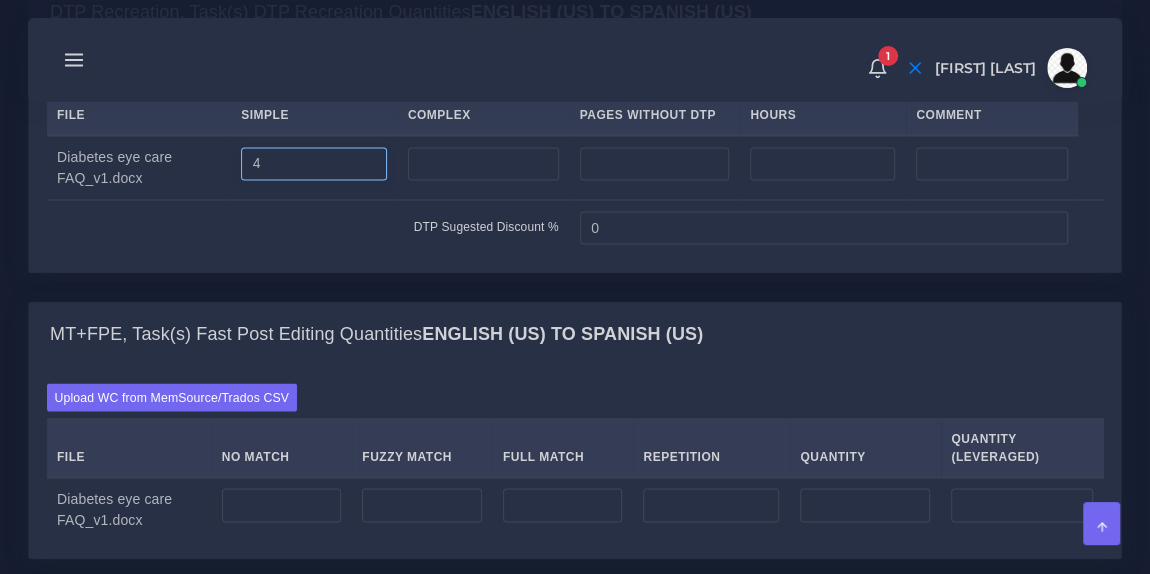 type on "4" 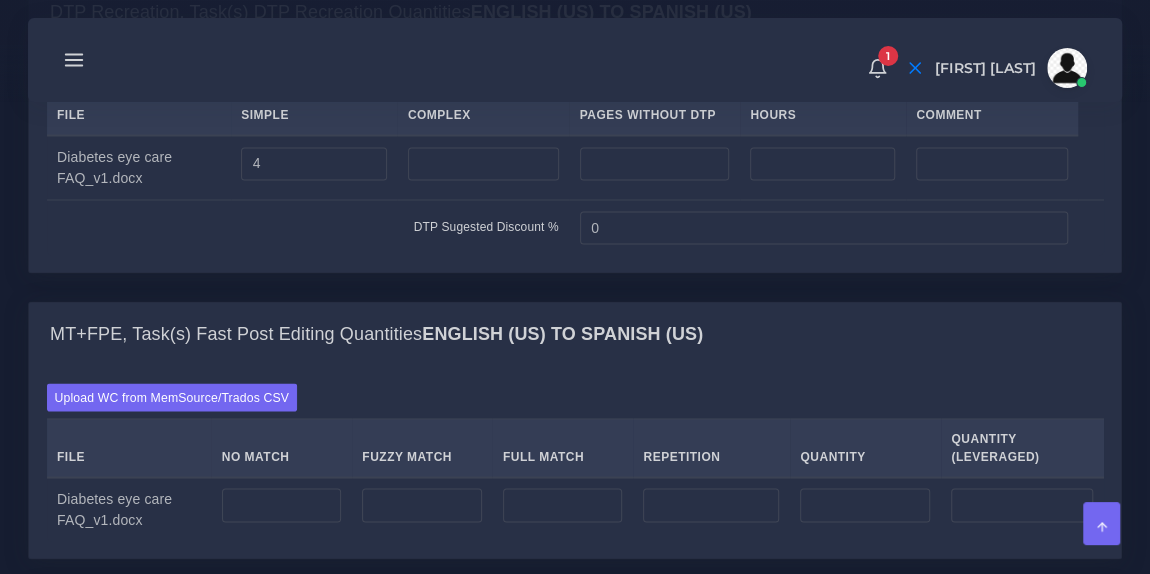 click on "DTP Sugested Discount %" at bounding box center (139, 167) 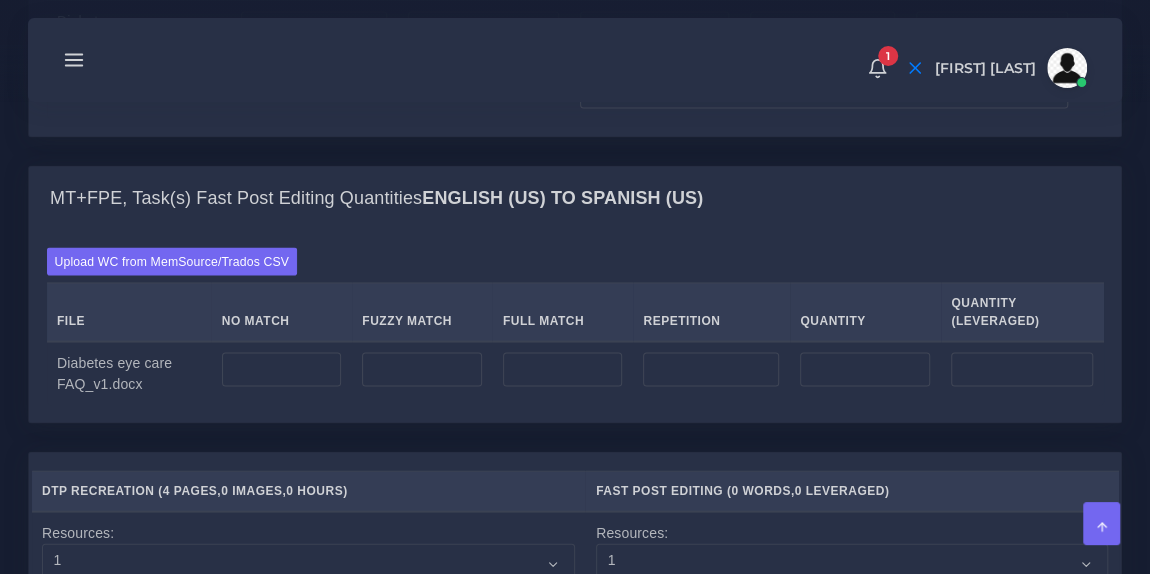 scroll, scrollTop: 1873, scrollLeft: 0, axis: vertical 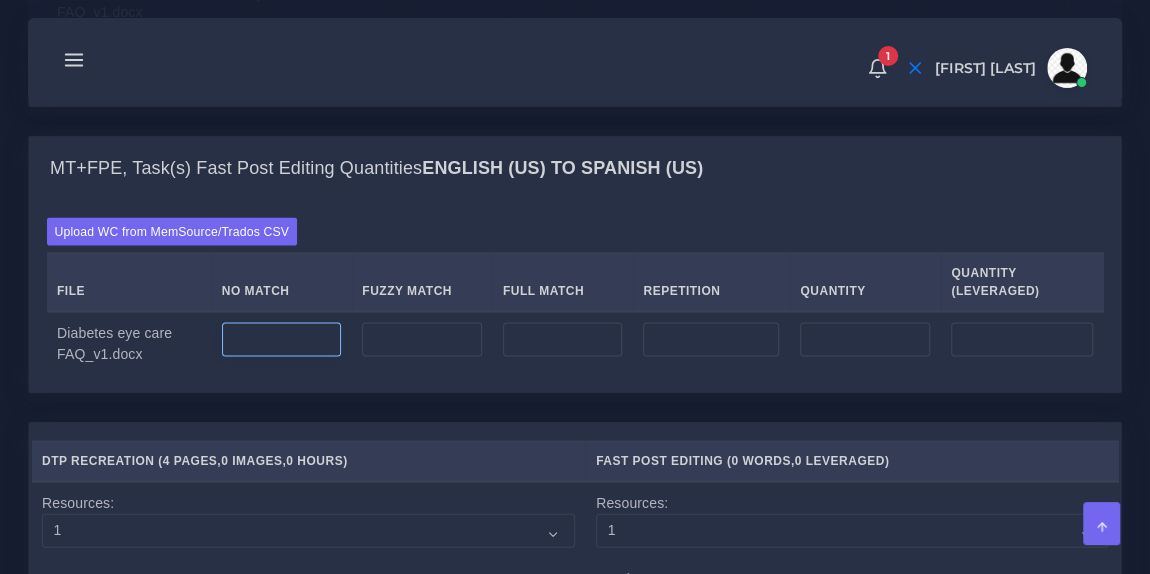 click at bounding box center (282, 339) 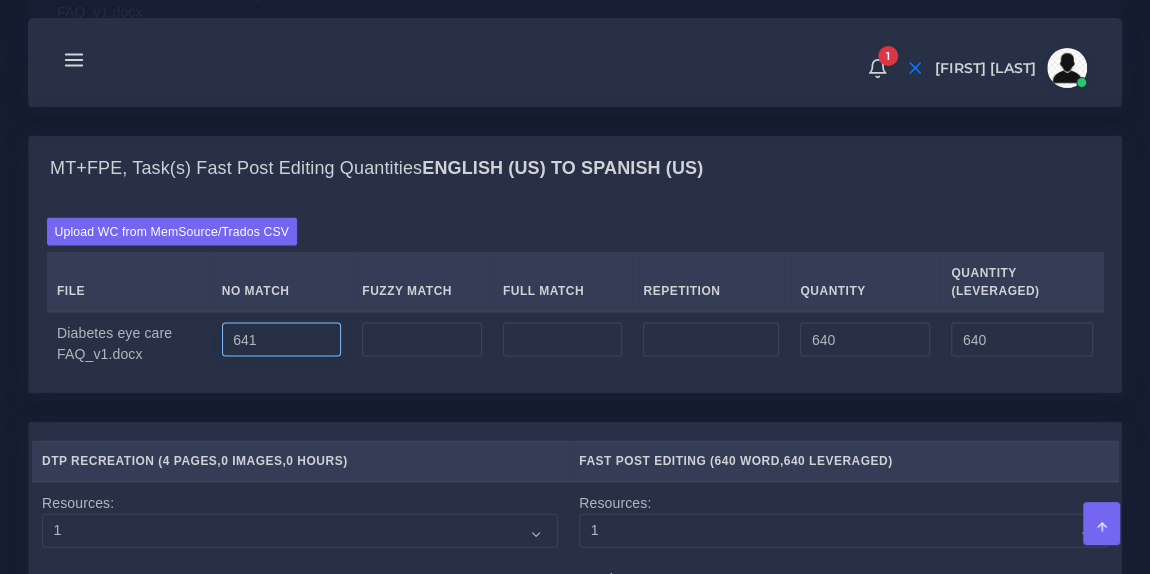 type on "641" 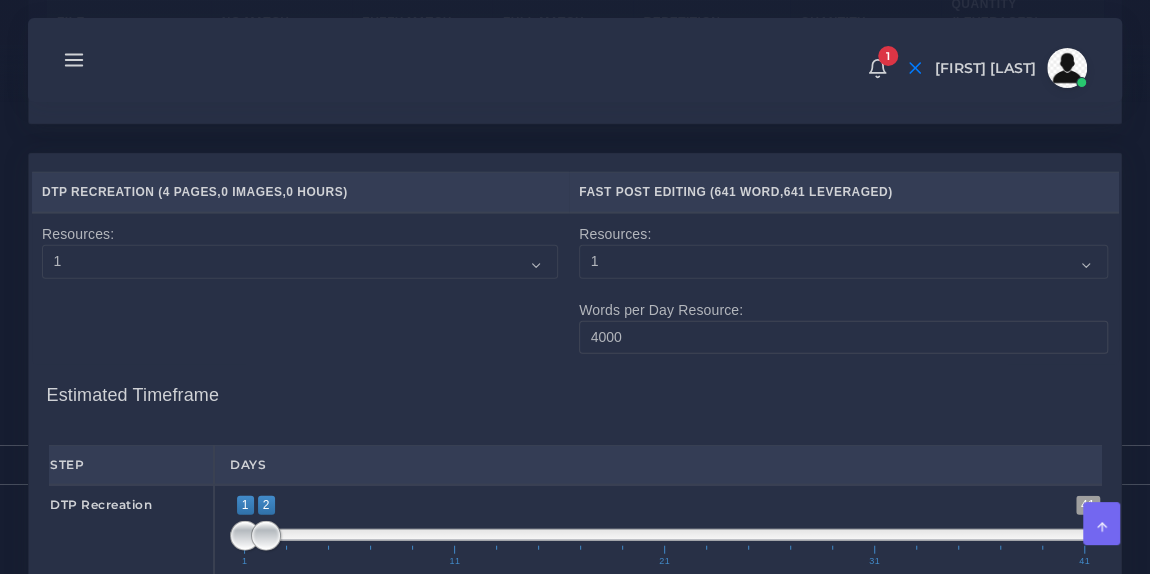 click on "Resources:
1 2 3 4 5 6 7 8 9 10" at bounding box center [300, 289] 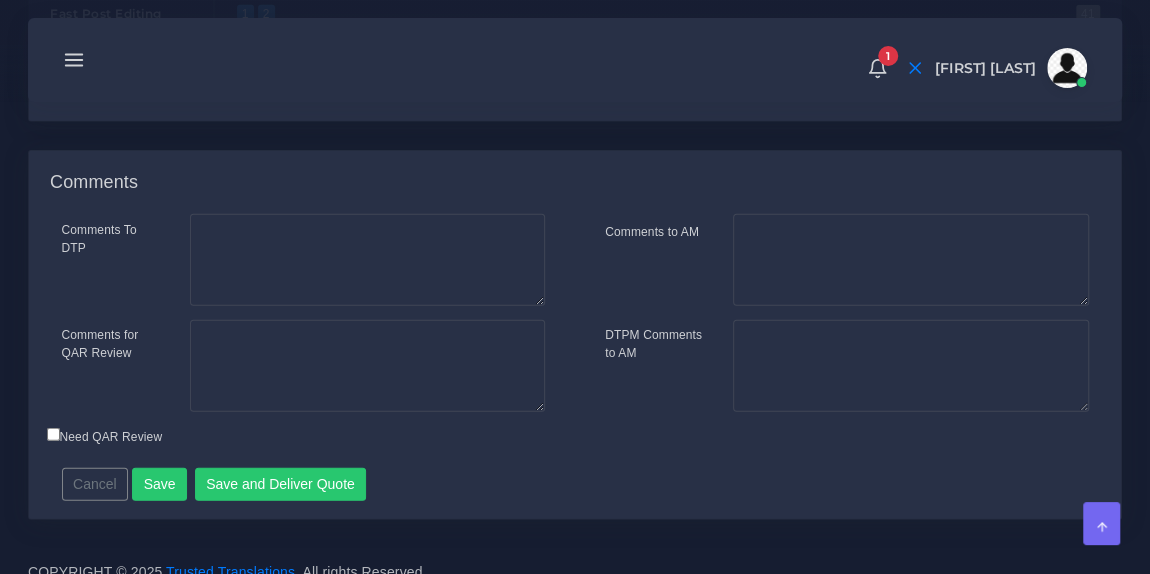 scroll, scrollTop: 2729, scrollLeft: 0, axis: vertical 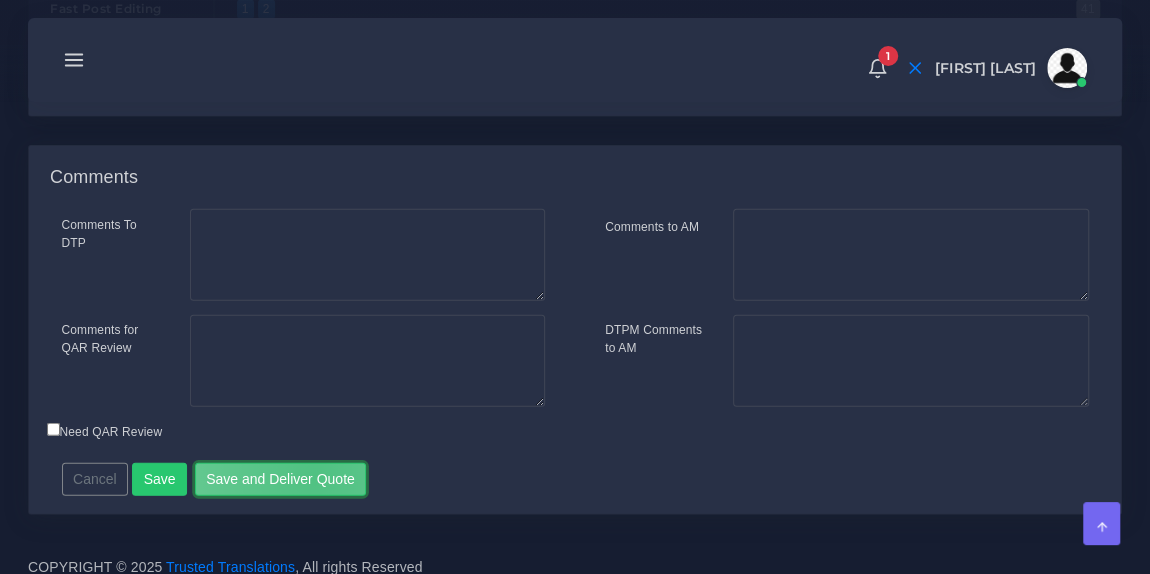 click on "Save and  Deliver Quote" at bounding box center (281, 480) 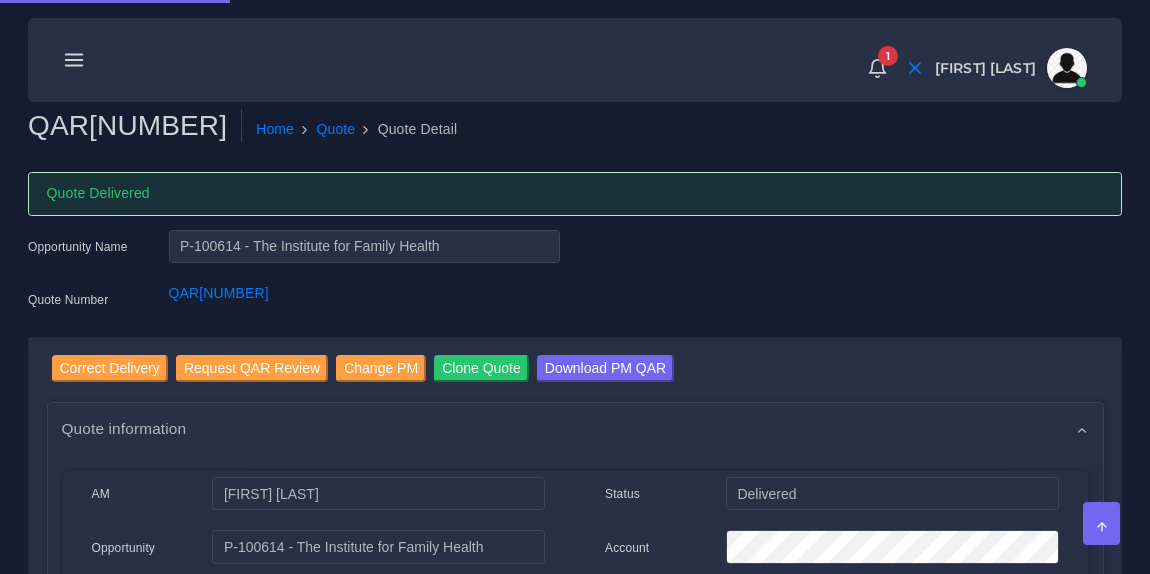 scroll, scrollTop: 0, scrollLeft: 0, axis: both 